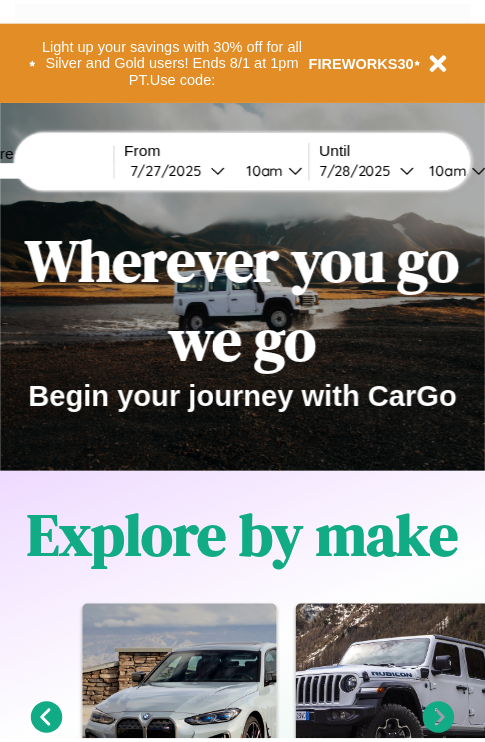 scroll, scrollTop: 0, scrollLeft: 0, axis: both 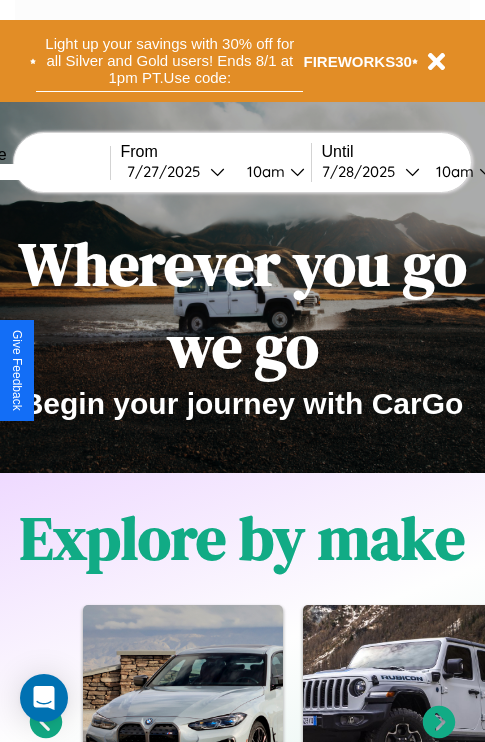 click on "Light up your savings with 30% off for all Silver and Gold users! Ends 8/1 at 1pm PT. Use code:" at bounding box center [169, 61] 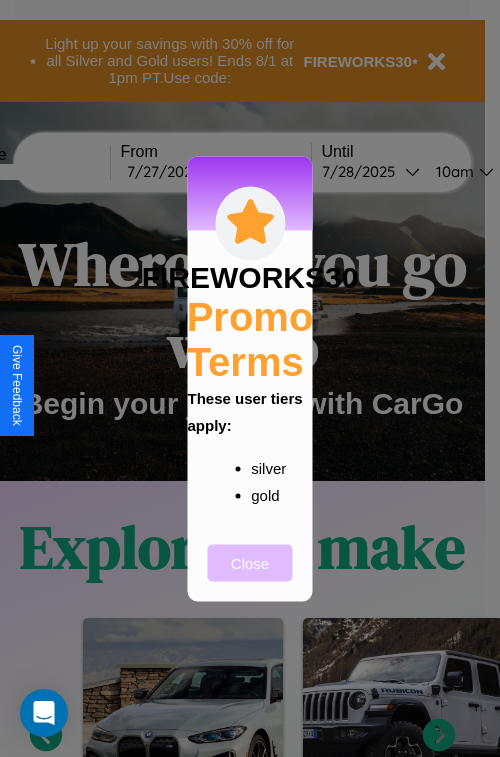 click on "Close" at bounding box center [250, 562] 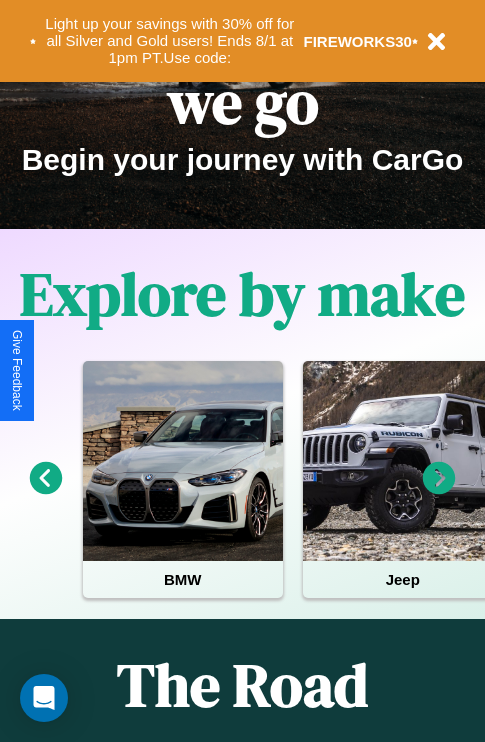 scroll, scrollTop: 308, scrollLeft: 0, axis: vertical 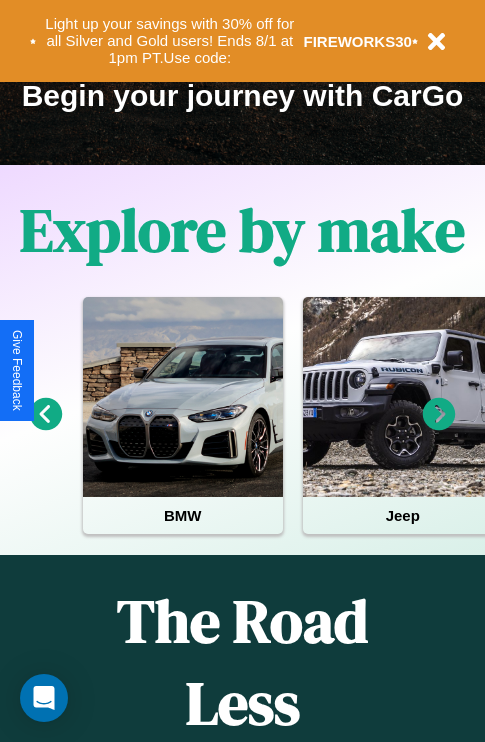 click 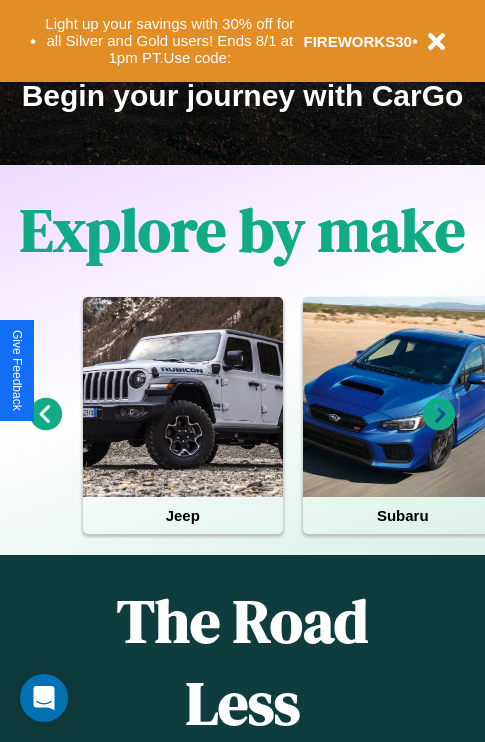 click 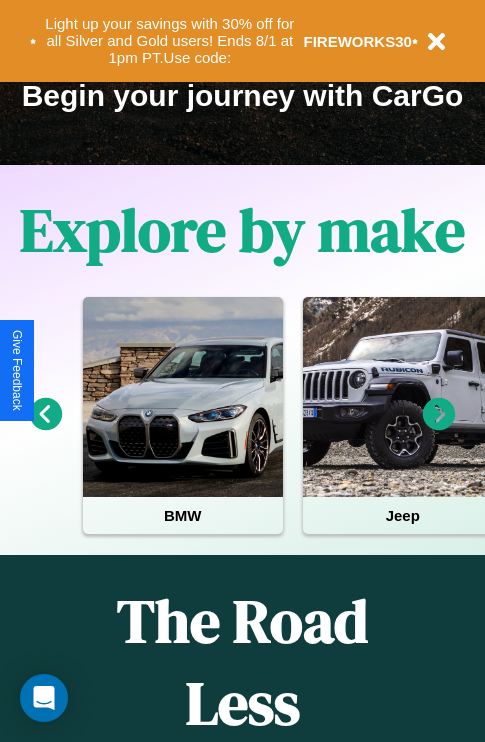 click 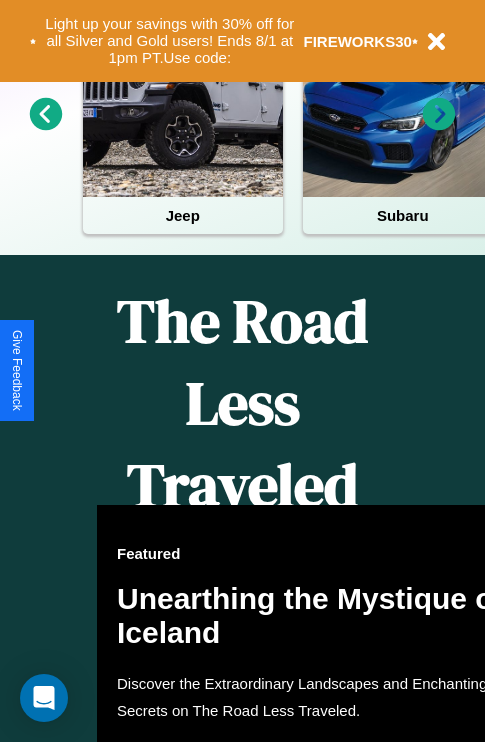 scroll, scrollTop: 1947, scrollLeft: 0, axis: vertical 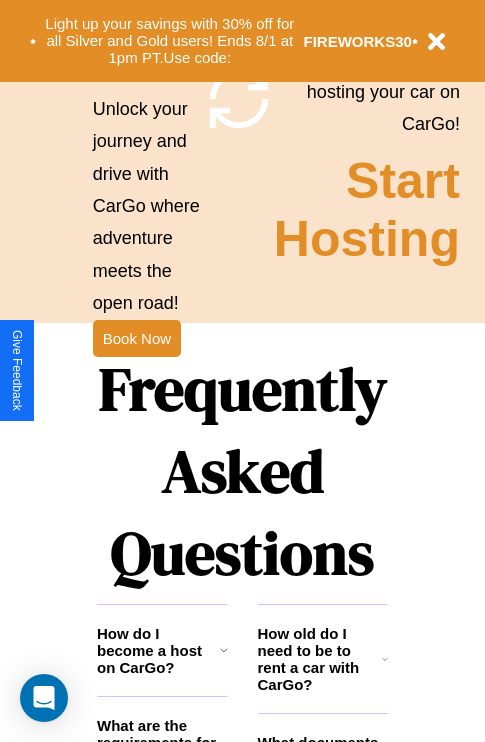 click on "Frequently Asked Questions" at bounding box center (242, 471) 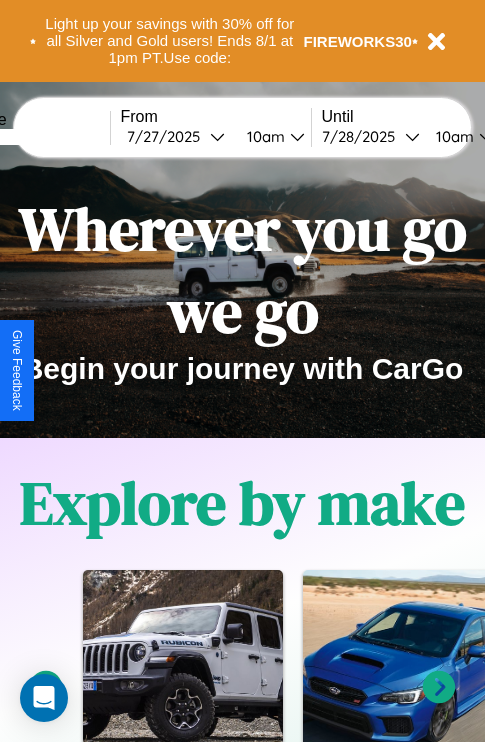 scroll, scrollTop: 0, scrollLeft: 0, axis: both 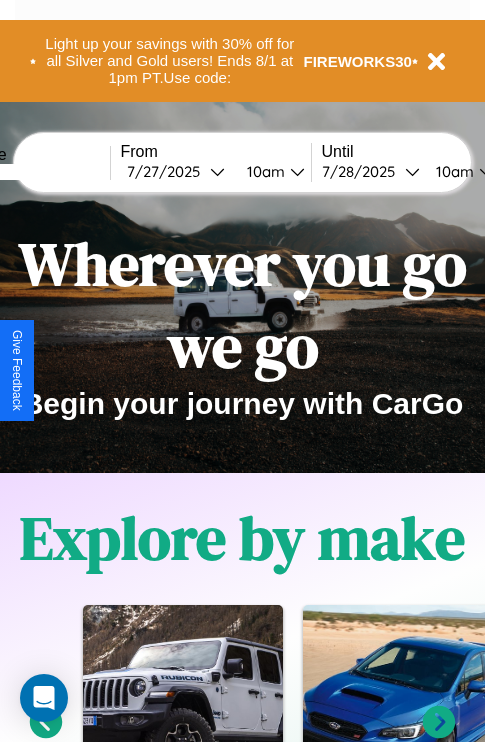 click at bounding box center (35, 172) 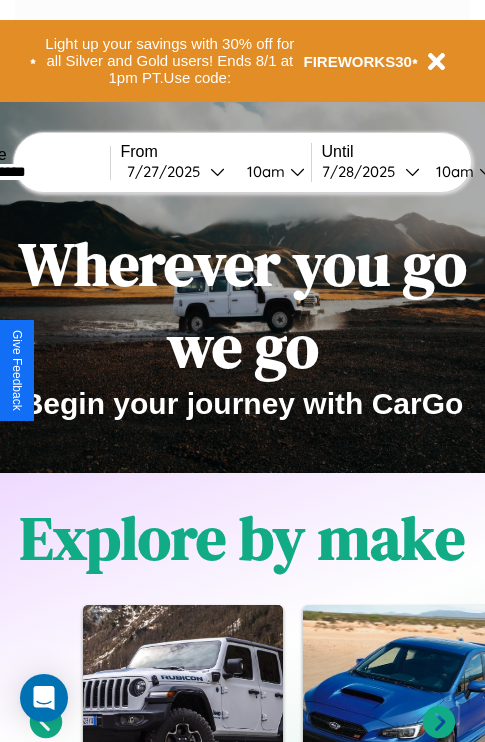 type on "**********" 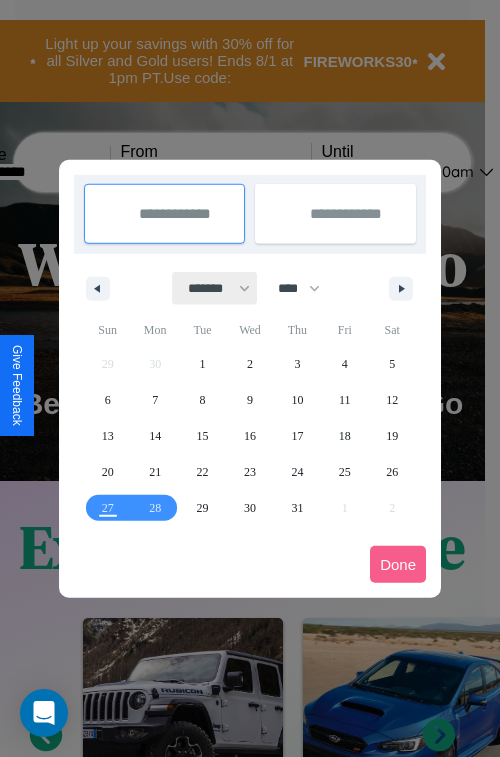 click on "******* ******** ***** ***** *** **** **** ****** ********* ******* ******** ********" at bounding box center [215, 288] 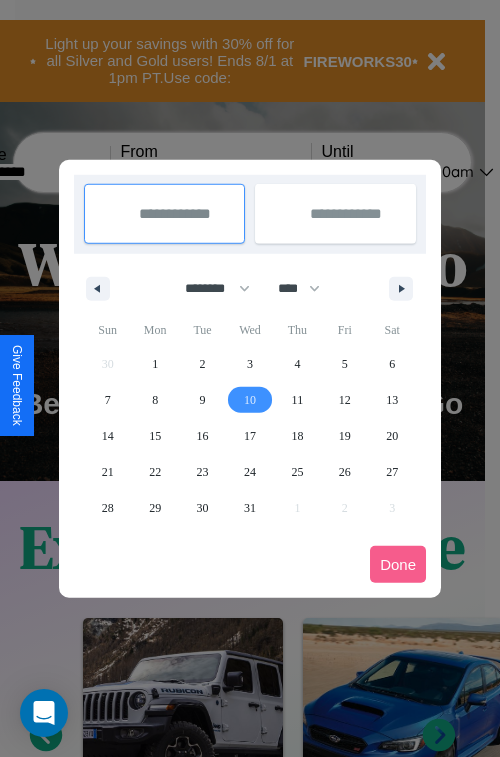 click on "10" at bounding box center (250, 400) 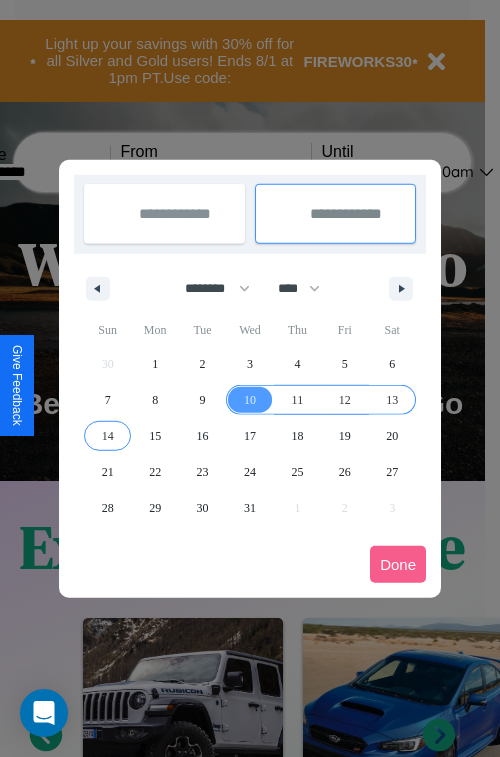 click on "14" at bounding box center (108, 436) 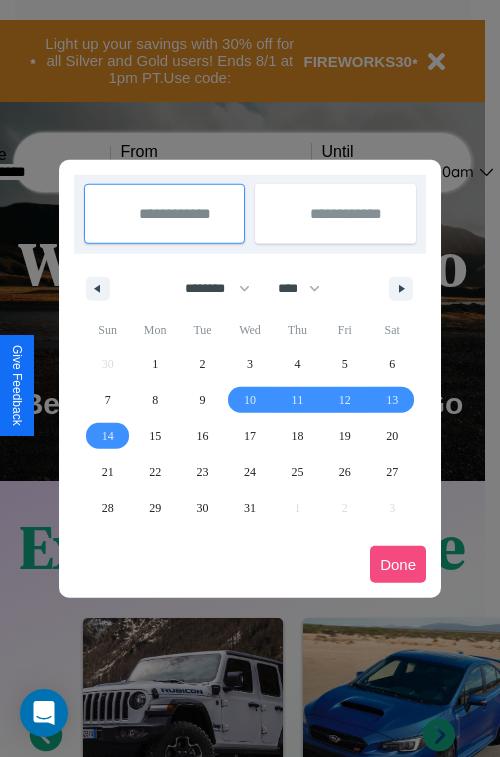 click on "Done" at bounding box center (398, 564) 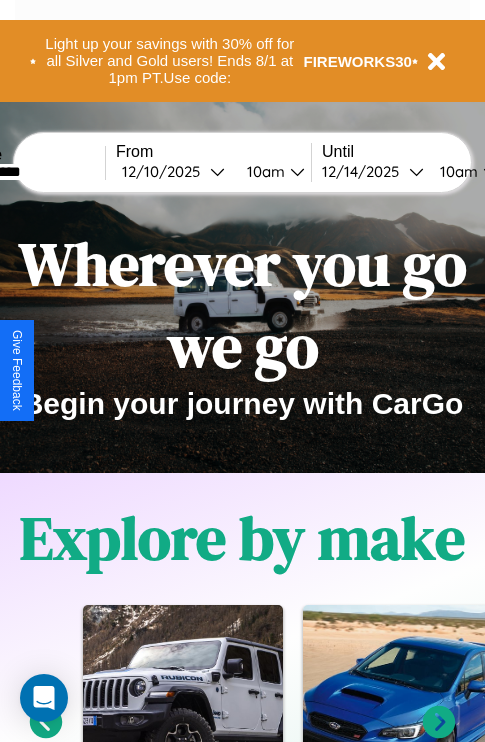 click on "10am" at bounding box center [263, 171] 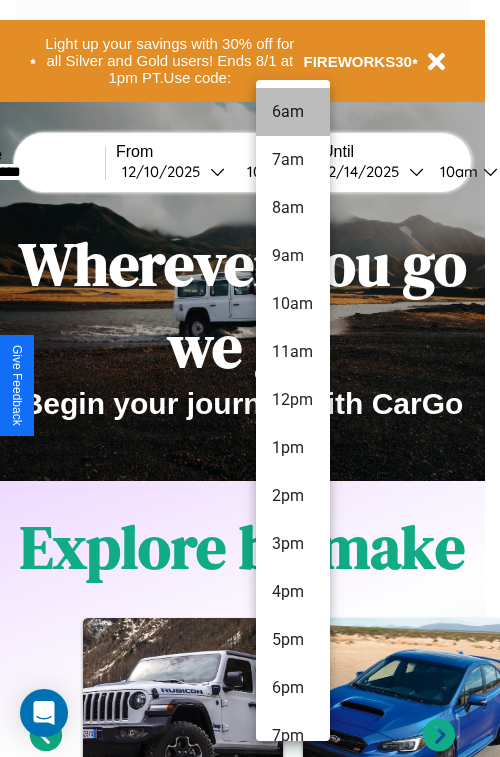 click on "[TIME]" at bounding box center (293, 112) 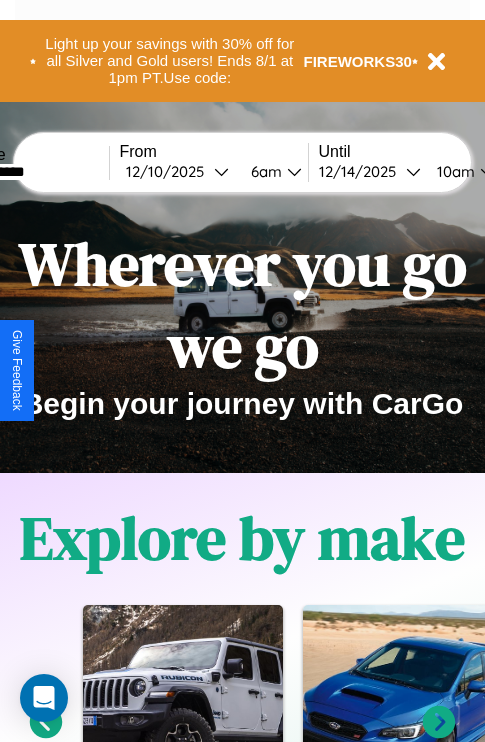 click on "10am" at bounding box center (453, 171) 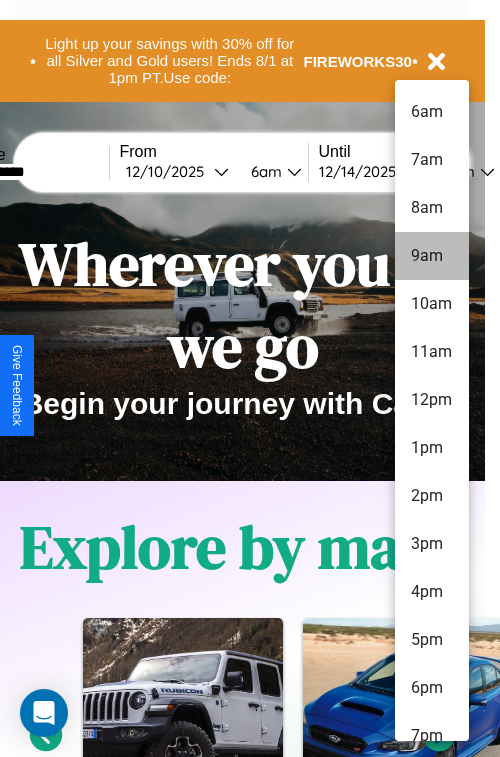 click on "[TIME]" at bounding box center (432, 256) 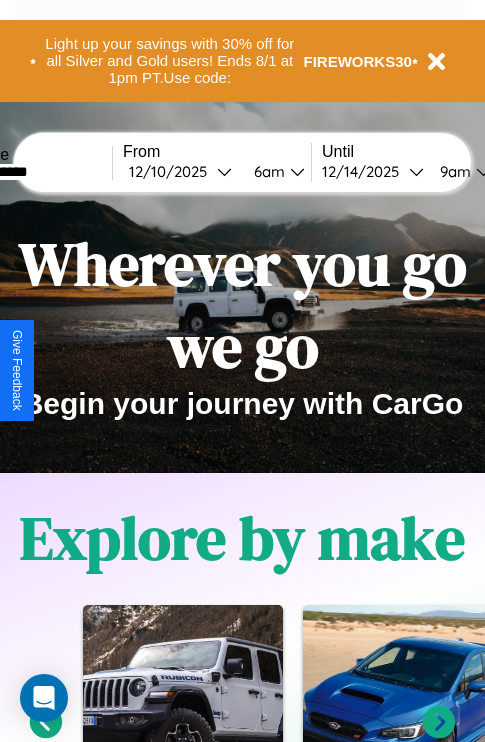 scroll, scrollTop: 0, scrollLeft: 74, axis: horizontal 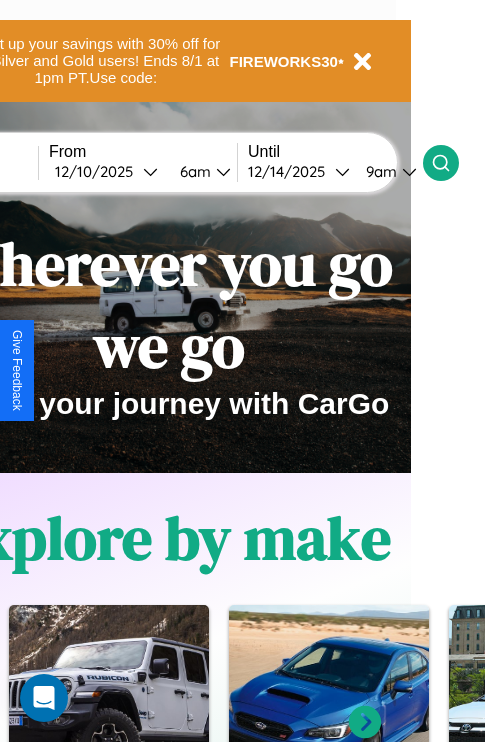 click 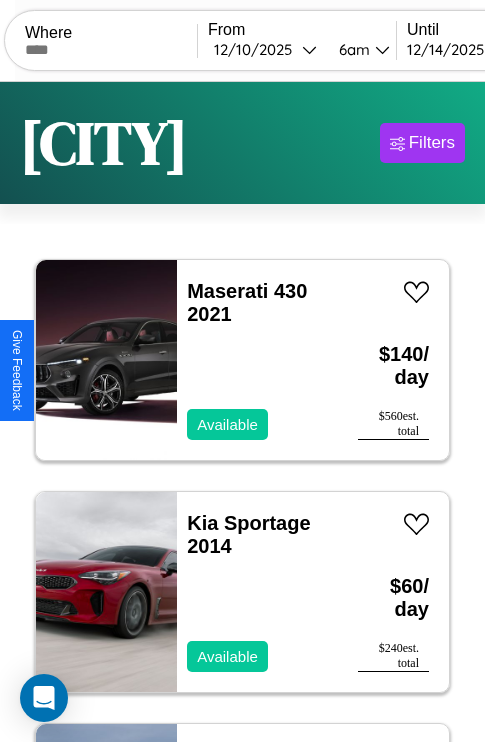 scroll, scrollTop: 95, scrollLeft: 0, axis: vertical 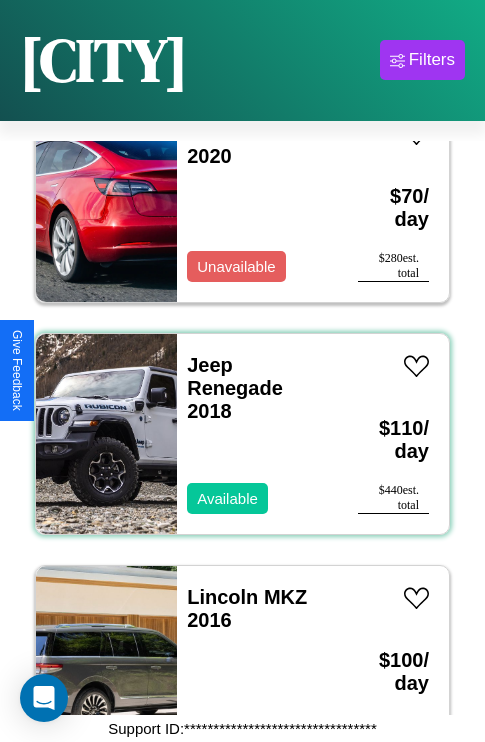 click on "Jeep   Renegade   2018 Available" at bounding box center (257, 434) 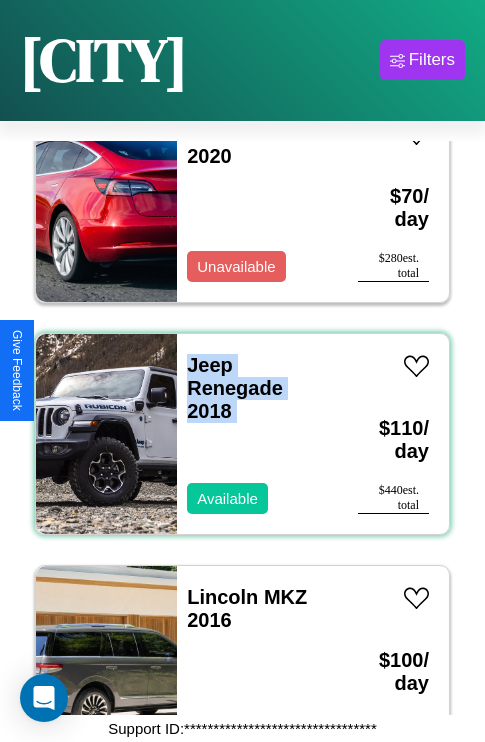click on "Jeep   Renegade   2018 Available" at bounding box center [257, 434] 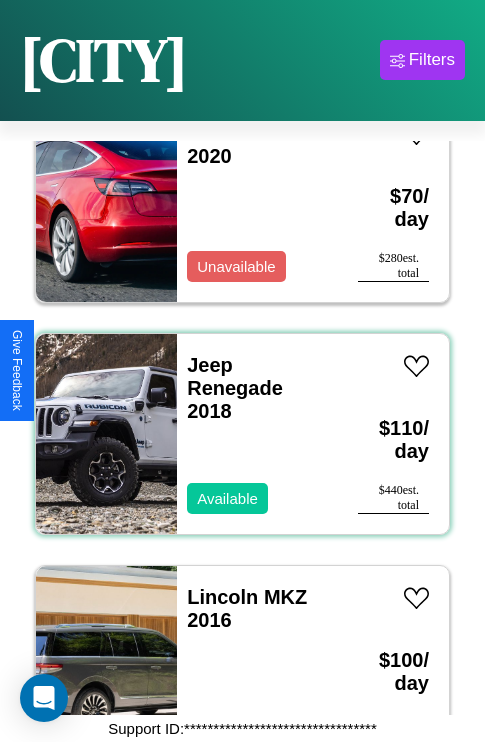 click on "Jeep   Renegade   2018 Available" at bounding box center (257, 434) 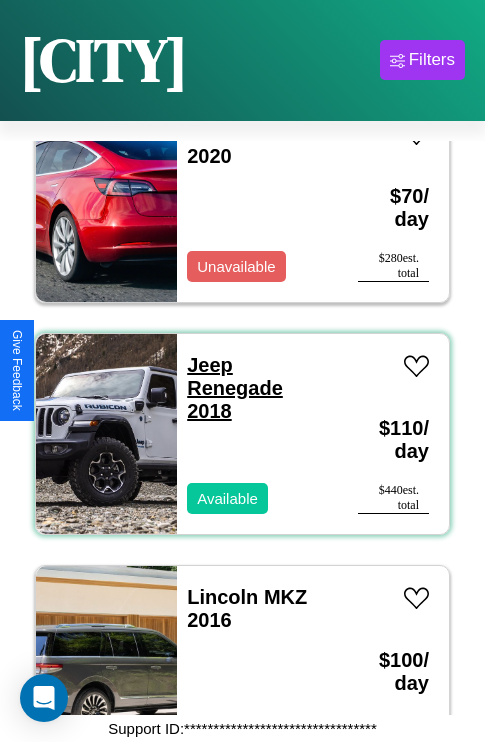 click on "Jeep   Renegade   2018" at bounding box center (235, 388) 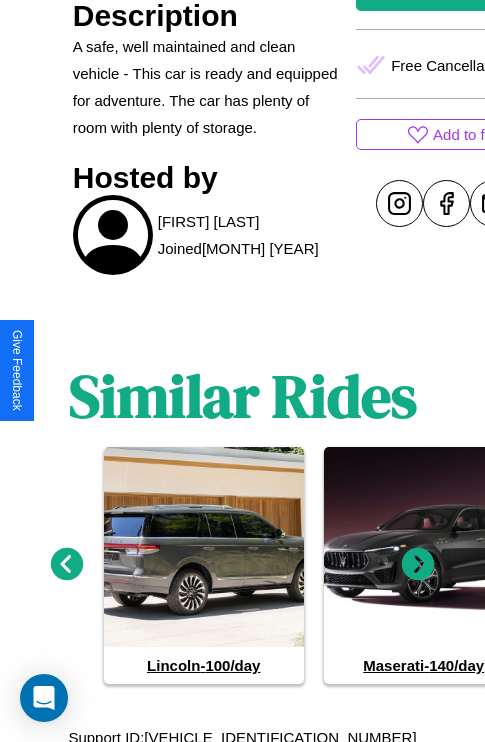 scroll, scrollTop: 791, scrollLeft: 0, axis: vertical 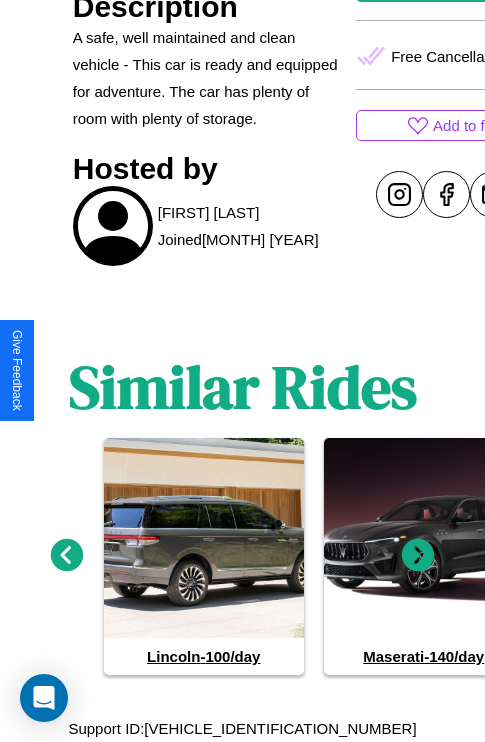 click 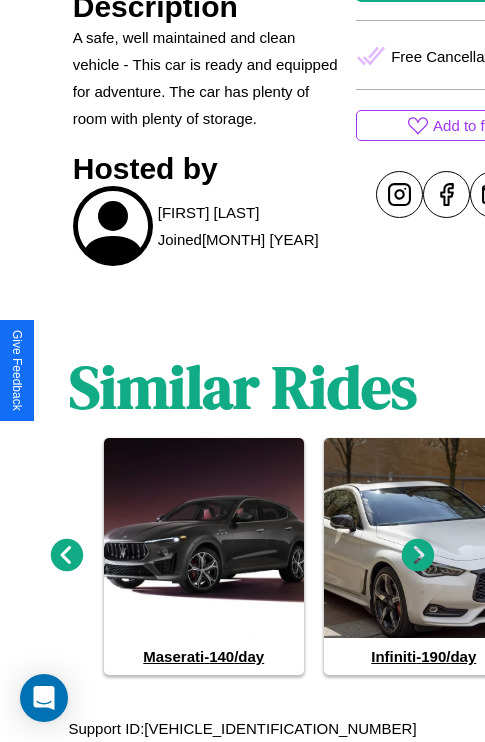 click 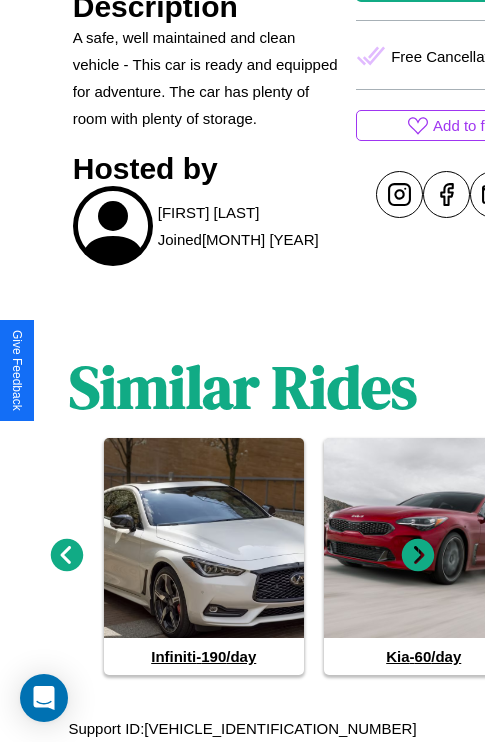 click 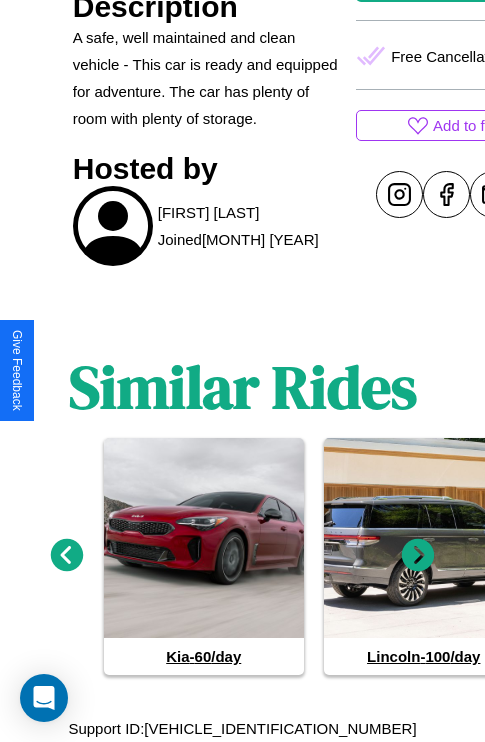 click 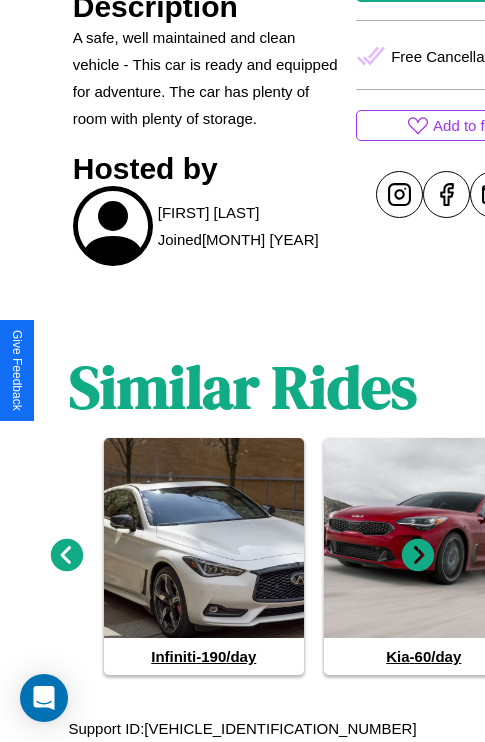 click 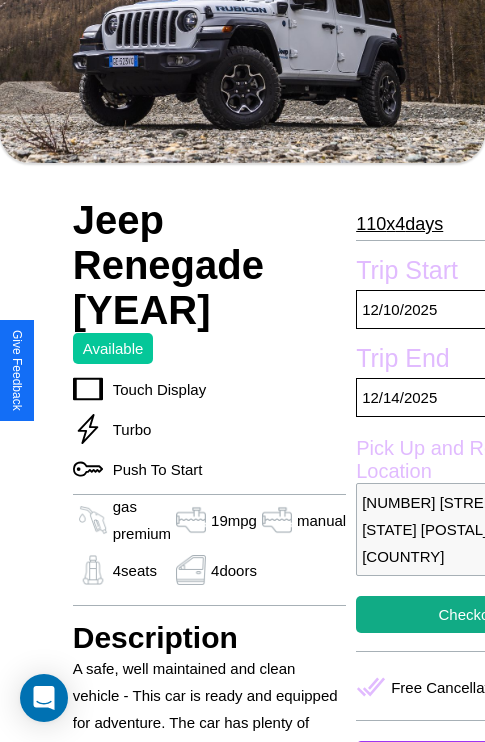 scroll, scrollTop: 55, scrollLeft: 0, axis: vertical 